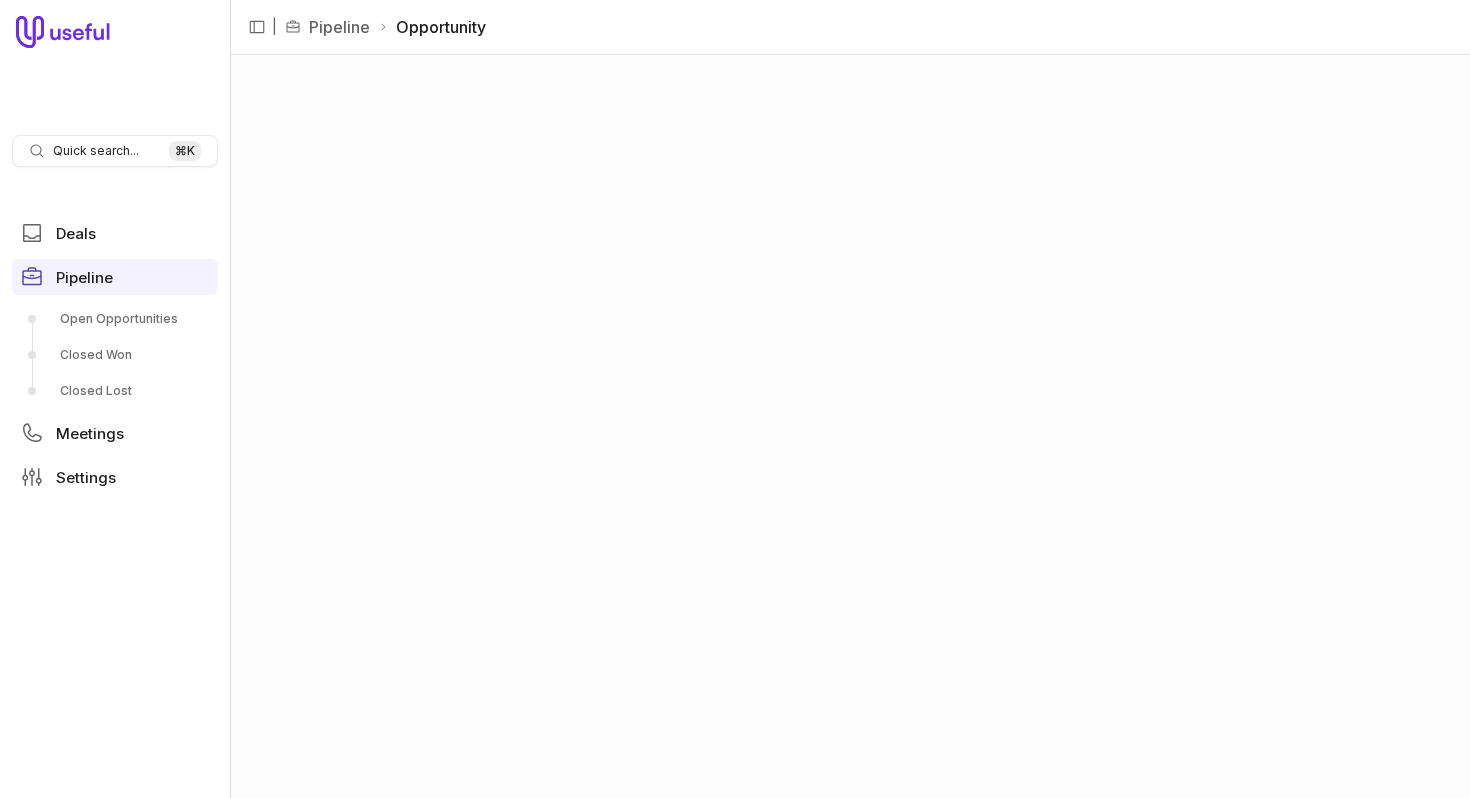scroll, scrollTop: 0, scrollLeft: 0, axis: both 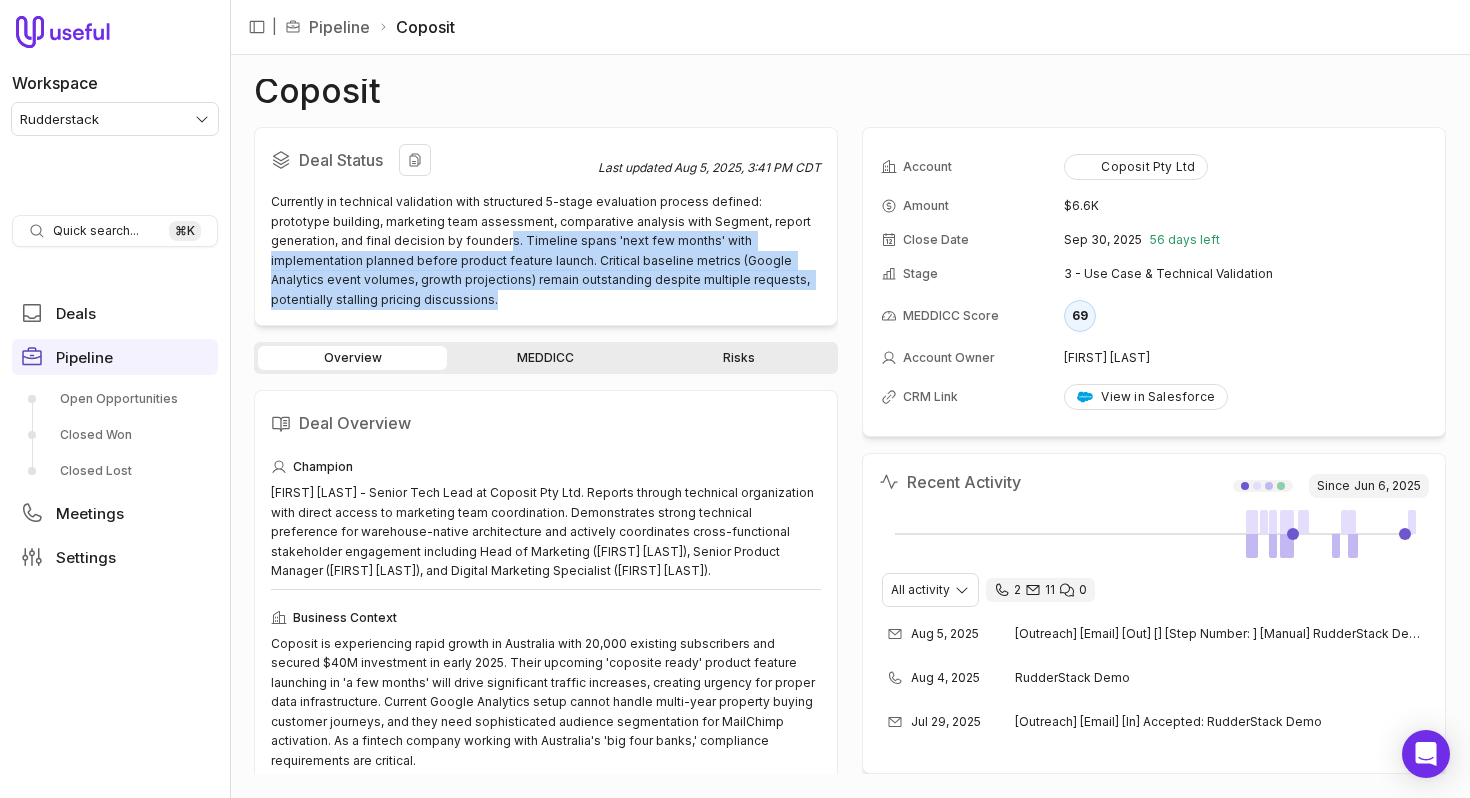 drag, startPoint x: 434, startPoint y: 241, endPoint x: 523, endPoint y: 297, distance: 105.15227 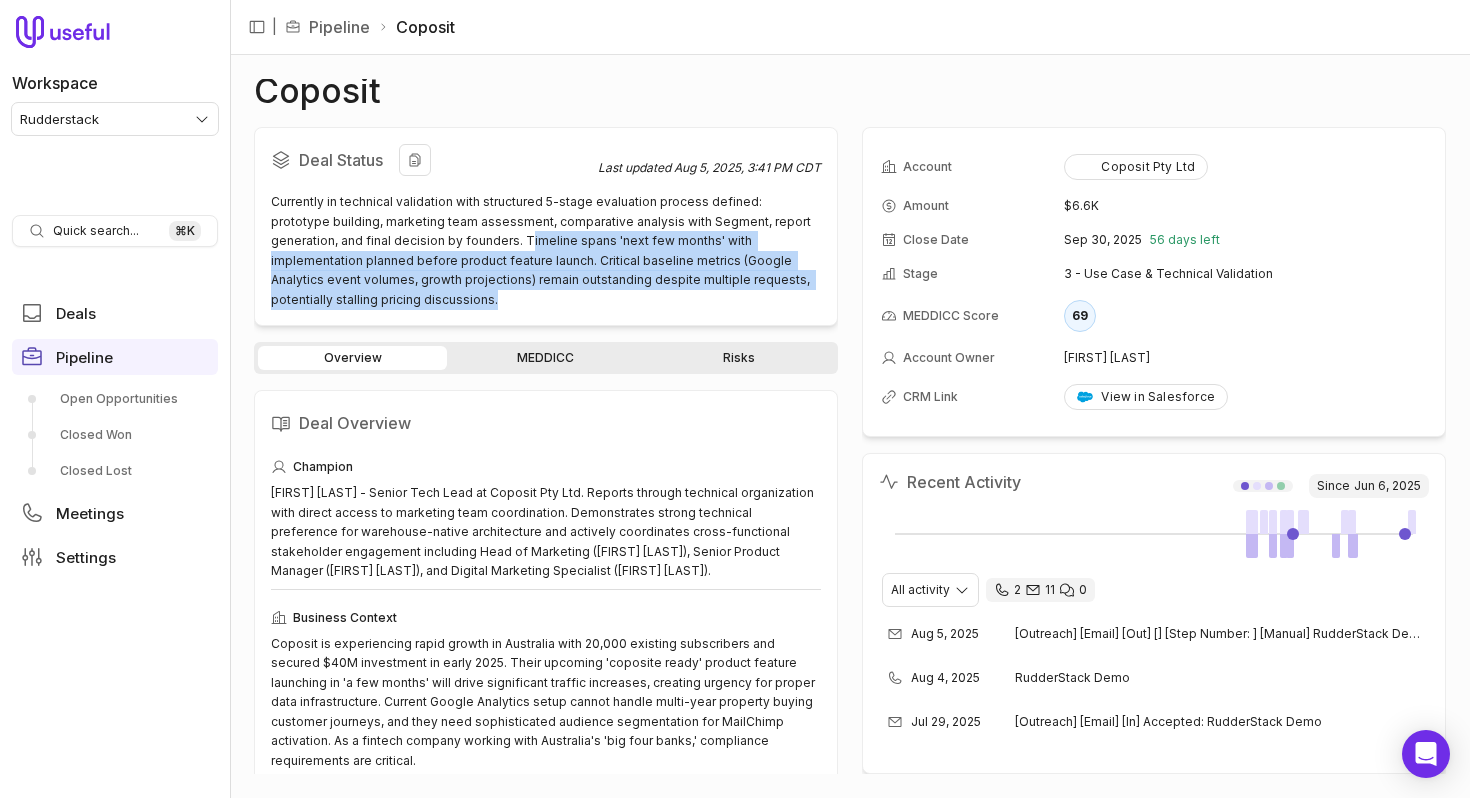 drag, startPoint x: 455, startPoint y: 232, endPoint x: 466, endPoint y: 291, distance: 60.016663 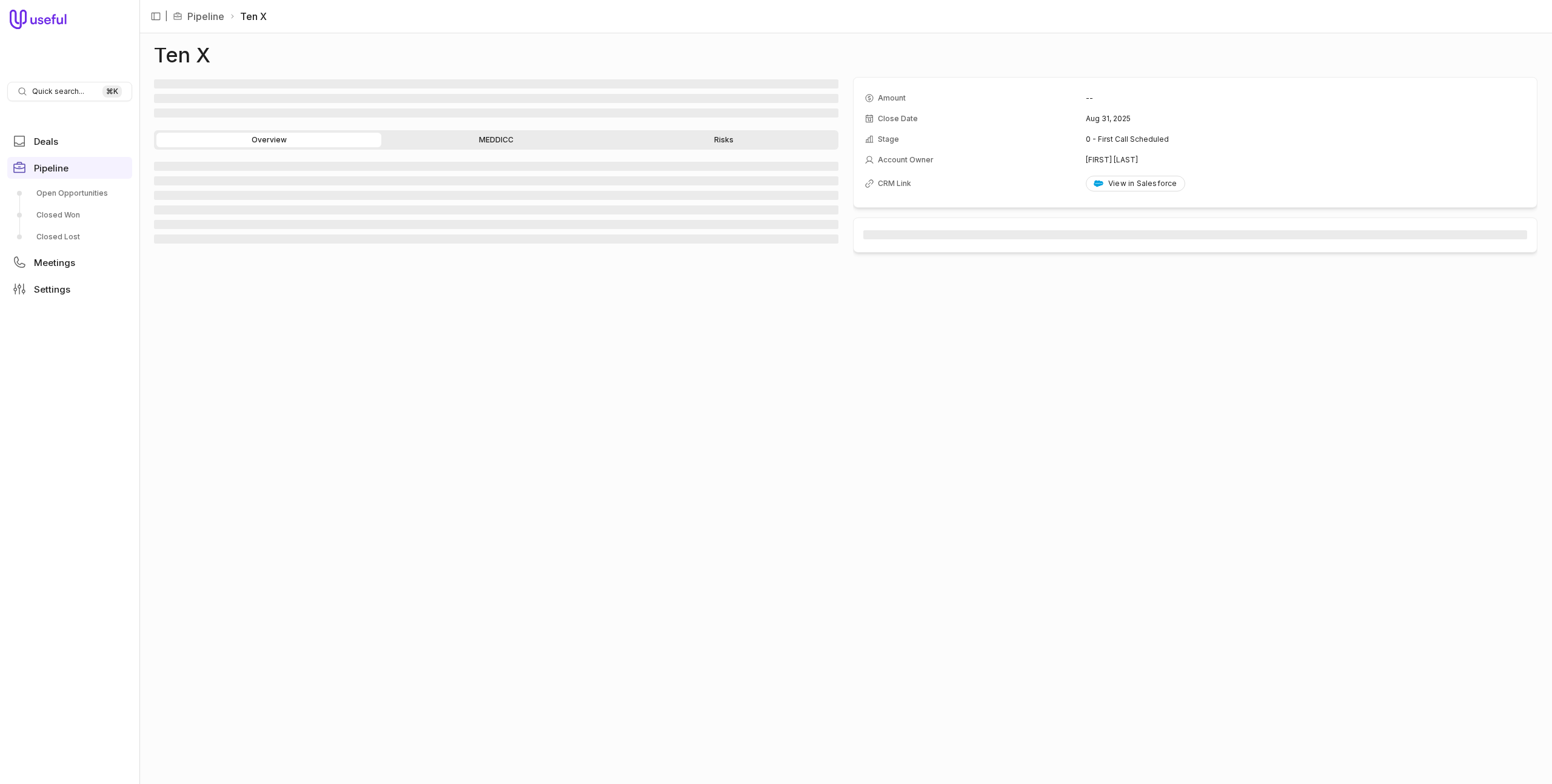 scroll, scrollTop: 0, scrollLeft: 0, axis: both 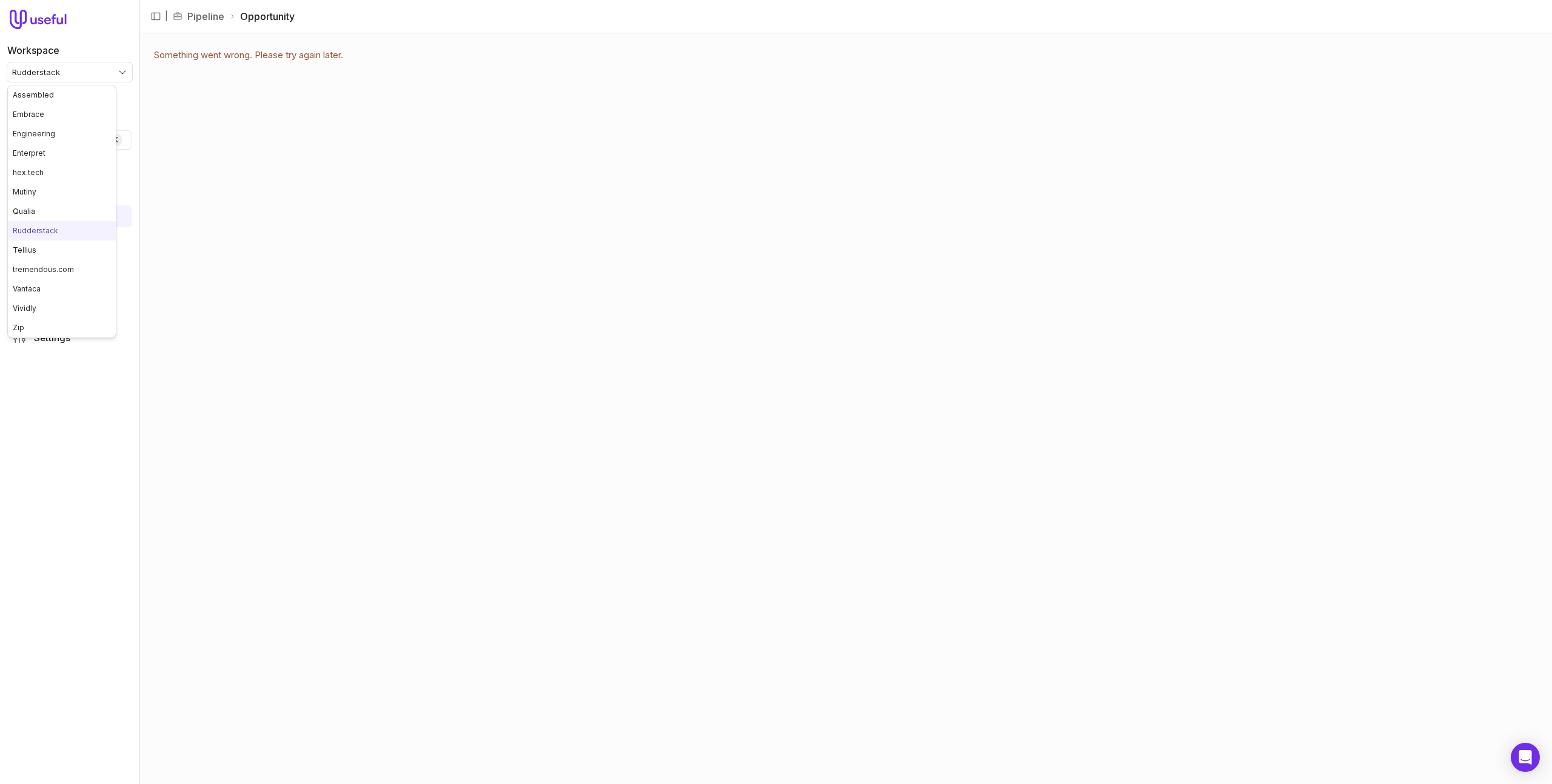 click on "Workspace Rudderstack Quick search... ⌘ K Deals Pipeline Open Opportunities Closed Won Closed Lost Meetings Settings | Pipeline Opportunity Something went wrong. Please try again later.
Assembled Embrace Engineering Enterpret hex.tech Mutiny Qualia Rudderstack Tellius tremendous.com Vantaca Vividly Zip" at bounding box center (776, 392) 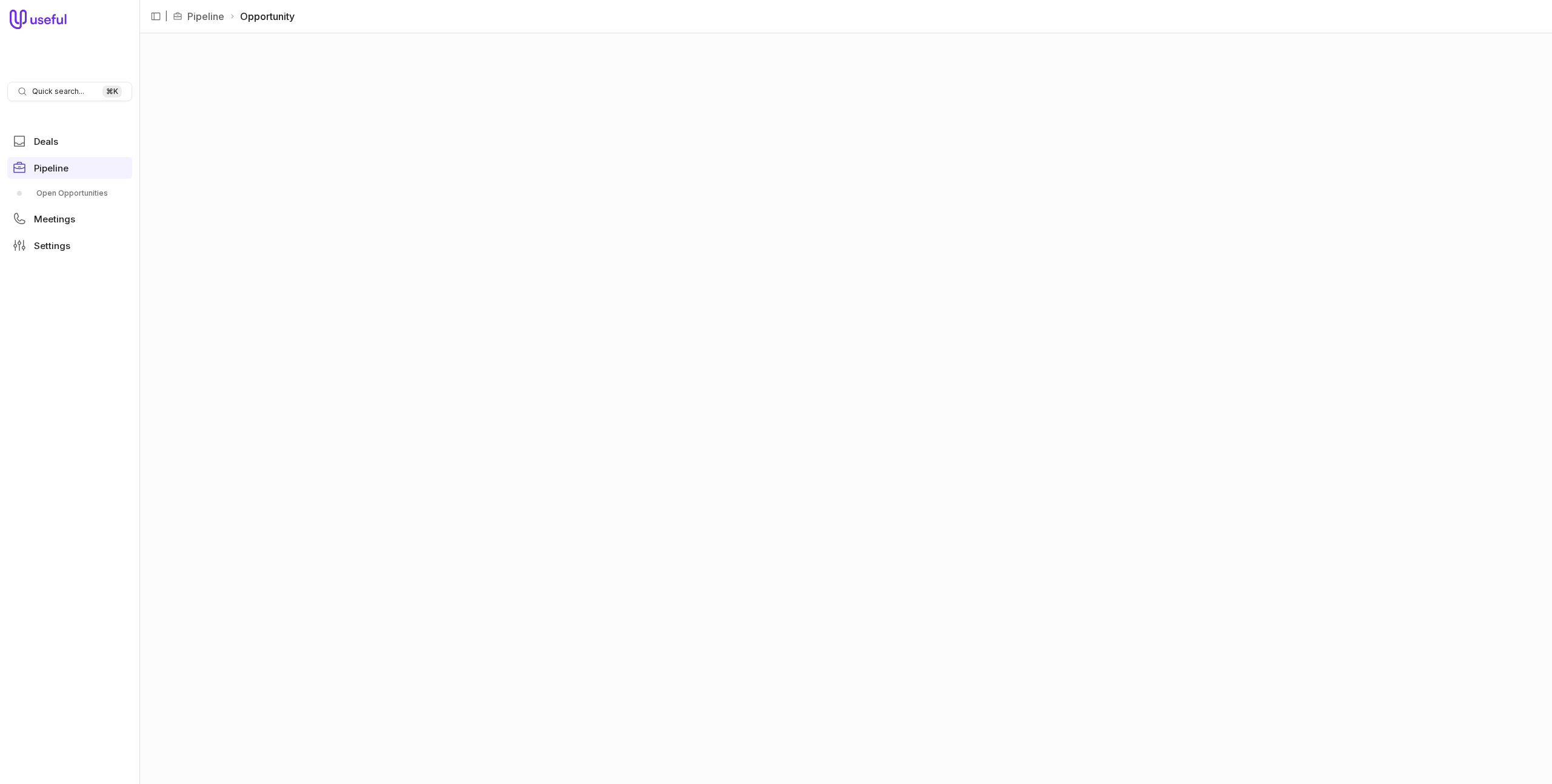 scroll, scrollTop: 0, scrollLeft: 0, axis: both 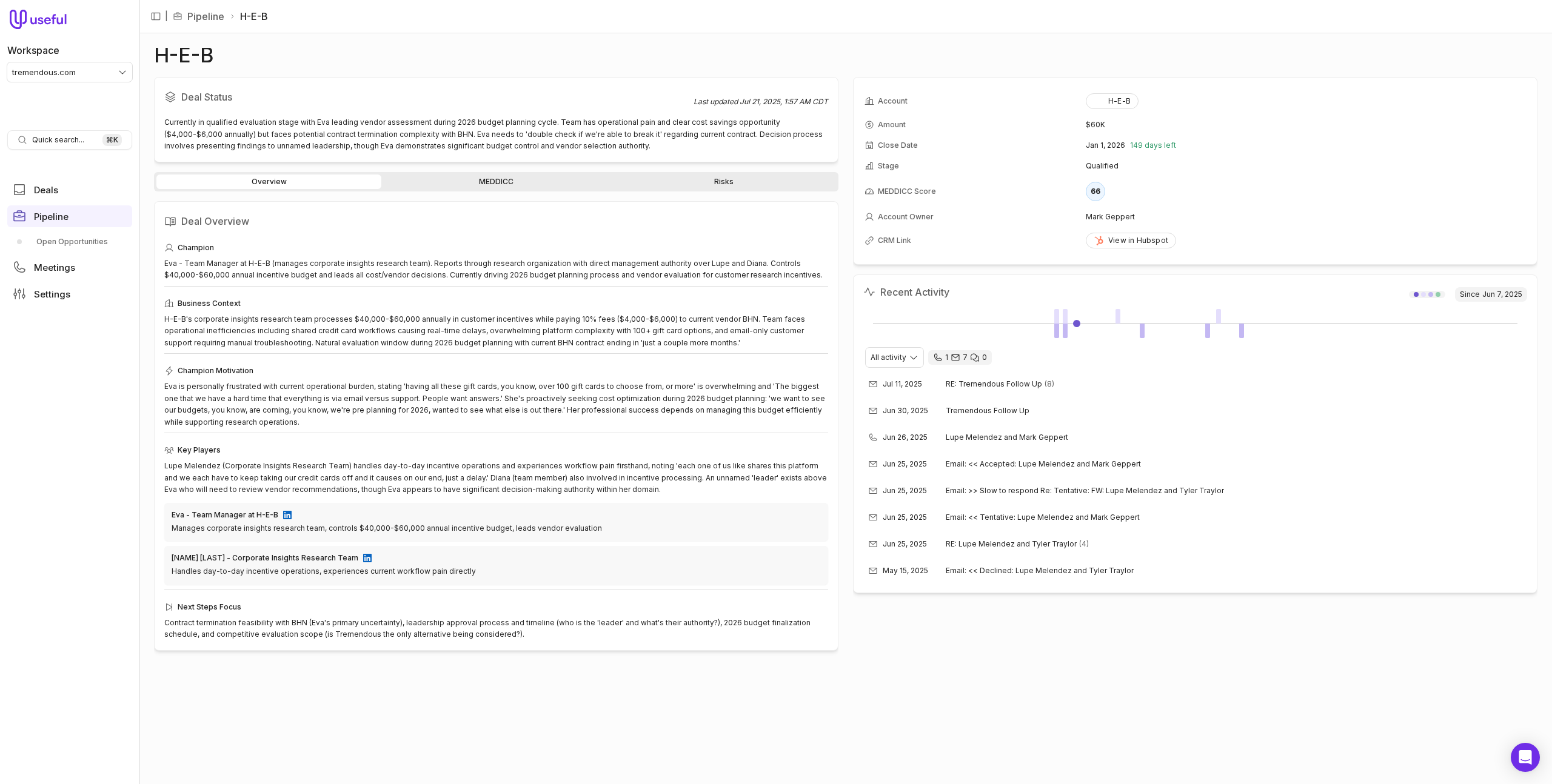 click on "Deal Status Last updated   Jul 21, 2025, 1:57 AM CDT Currently in qualified evaluation stage with Eva leading vendor assessment during 2026 budget planning cycle. Team has operational pain and clear cost savings opportunity ($4,000-$6,000 annually) but faces potential contract termination complexity with BHN. Eva needs to 'double check if we're able to break it' regarding current contract. Decision process involves presenting findings to unnamed leadership, though Eva demonstrates significant budget control and vendor selection authority. Overview MEDDICC Risks Deal Overview Champion Eva - Team Manager at H-E-B (manages corporate insights research team). Reports through research organization with direct management authority over Lupe and Diana. Controls $40,000-$60,000 annual incentive budget and leads all cost/vendor decisions. Currently driving 2026 budget planning process and vendor evaluation for customer research incentives. Business Context Champion Motivation Key Players Eva - Team Manager at H-E-B 66" at bounding box center (846, 423) 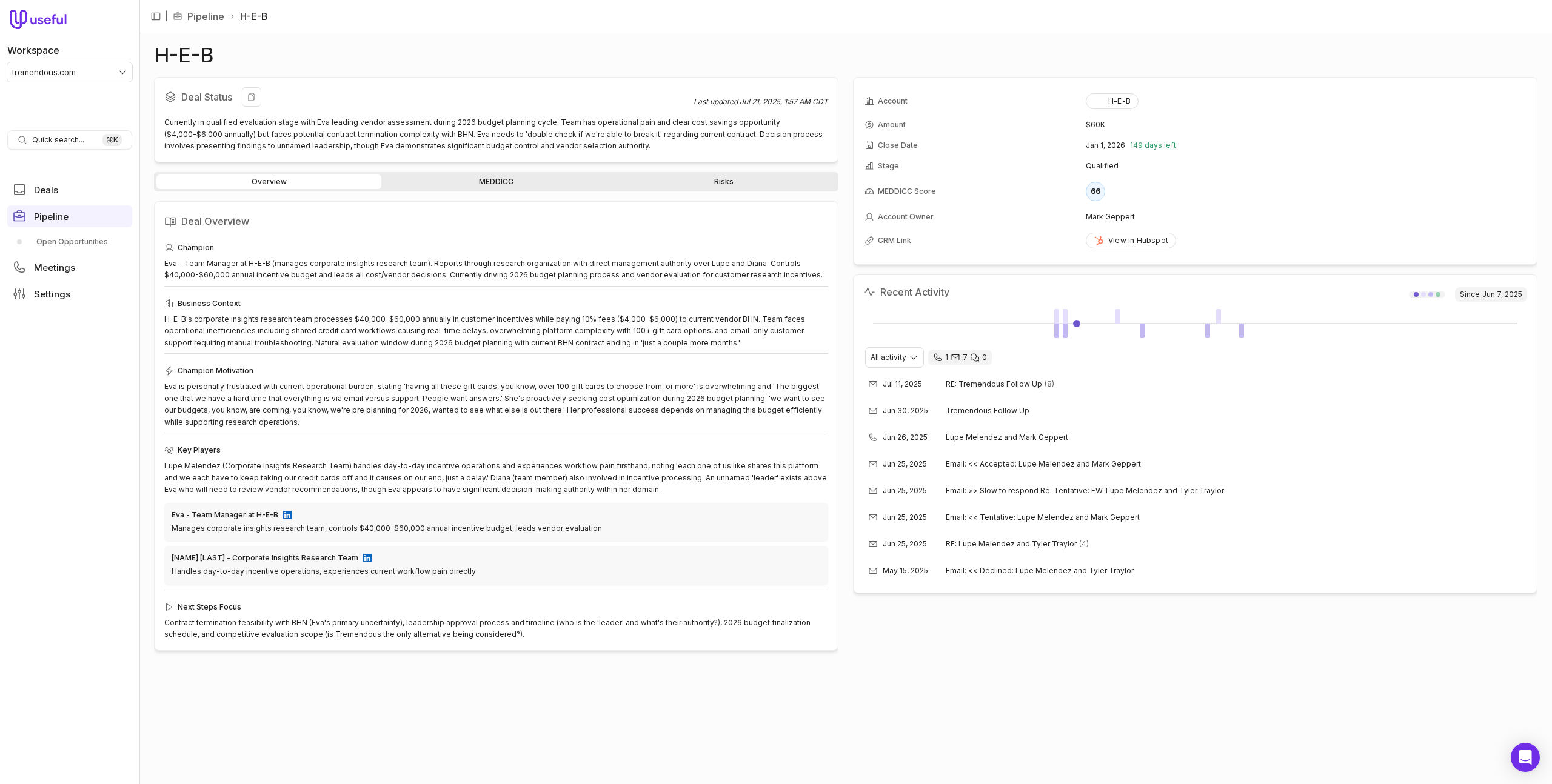 click on "Currently in qualified evaluation stage with Eva leading vendor assessment during 2026 budget planning cycle. Team has operational pain and clear cost savings opportunity ($4,000-$6,000 annually) but faces potential contract termination complexity with BHN. Eva needs to 'double check if we're able to break it' regarding current contract. Decision process involves presenting findings to unnamed leadership, though Eva demonstrates significant budget control and vendor selection authority." at bounding box center (496, 134) 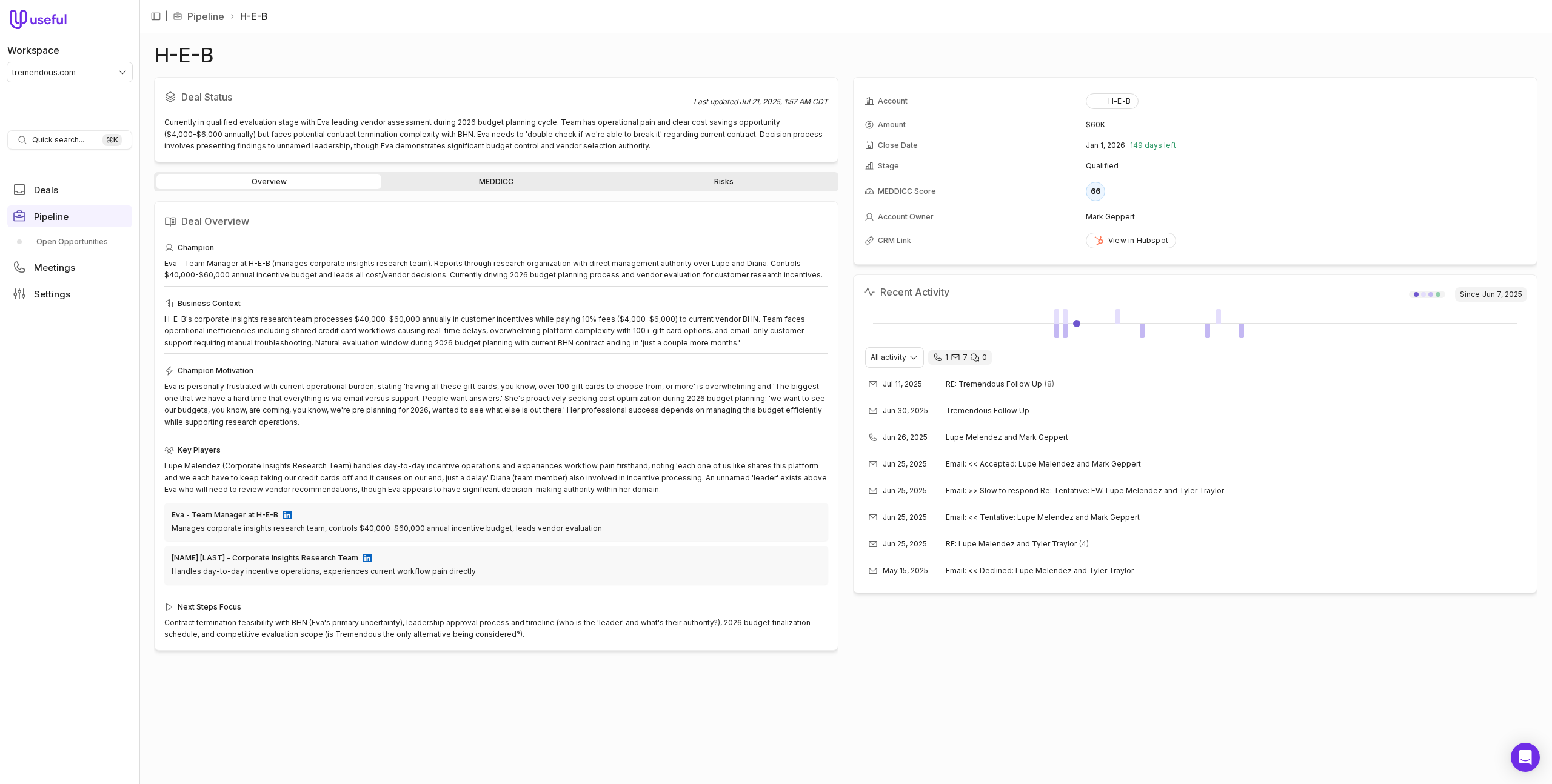 click on "Deal Status Last updated   Jul 21, 2025, 1:57 AM CDT Currently in qualified evaluation stage with Eva leading vendor assessment during 2026 budget planning cycle. Team has operational pain and clear cost savings opportunity ($4,000-$6,000 annually) but faces potential contract termination complexity with BHN. Eva needs to 'double check if we're able to break it' regarding current contract. Decision process involves presenting findings to unnamed leadership, though Eva demonstrates significant budget control and vendor selection authority. Overview MEDDICC Risks Deal Overview Champion Eva - Team Manager at H-E-B (manages corporate insights research team). Reports through research organization with direct management authority over Lupe and Diana. Controls $40,000-$60,000 annual incentive budget and leads all cost/vendor decisions. Currently driving 2026 budget planning process and vendor evaluation for customer research incentives. Business Context Champion Motivation Key Players Eva - Team Manager at H-E-B 66" at bounding box center (846, 423) 